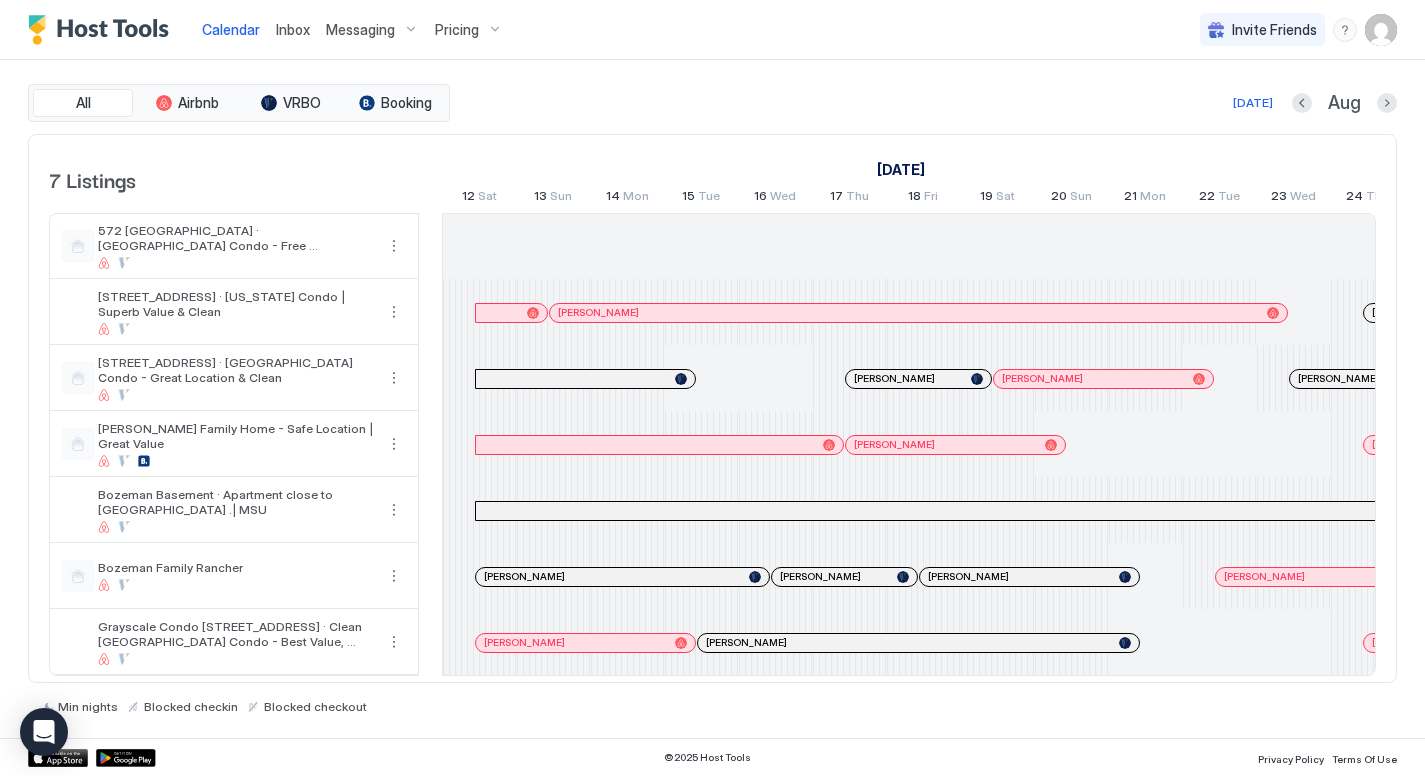 scroll, scrollTop: 0, scrollLeft: 0, axis: both 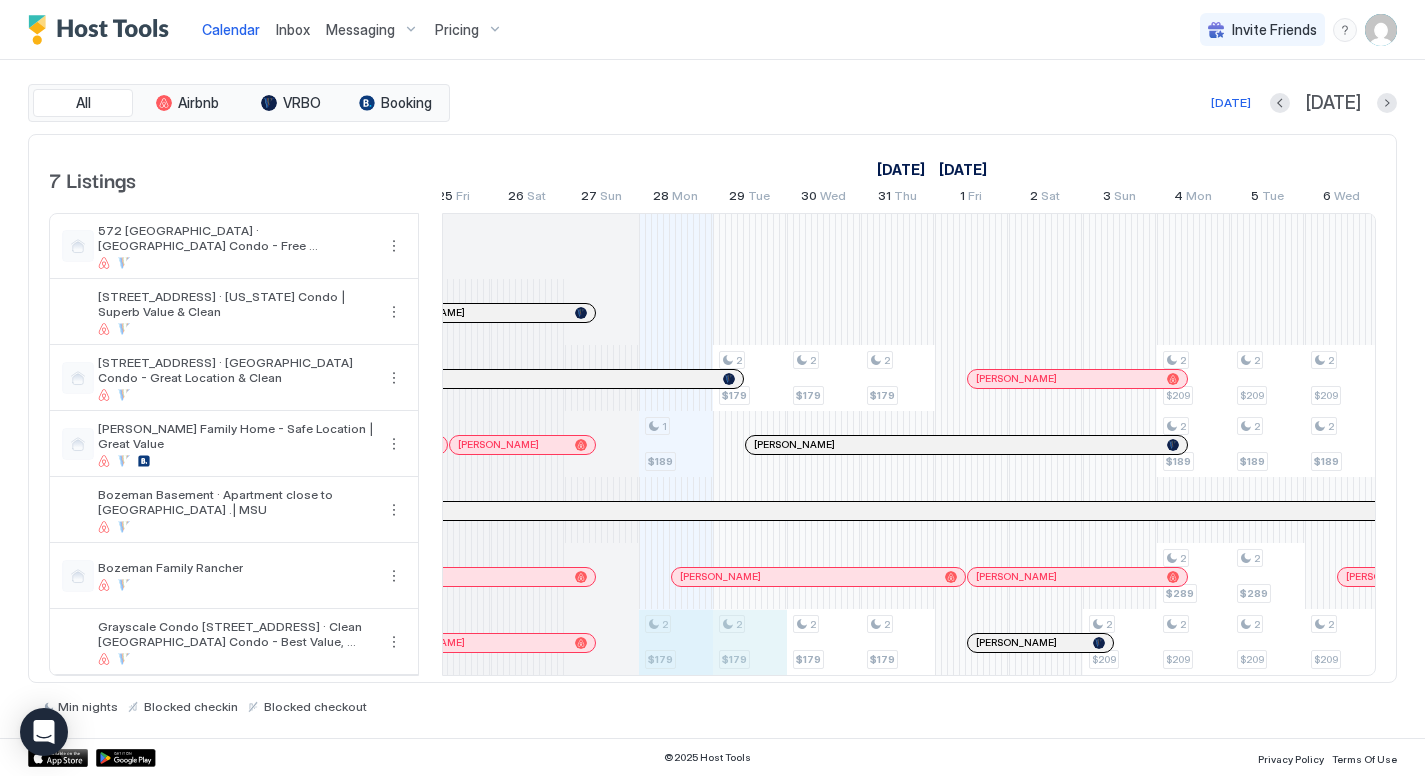 drag, startPoint x: 685, startPoint y: 647, endPoint x: 715, endPoint y: 639, distance: 31.04835 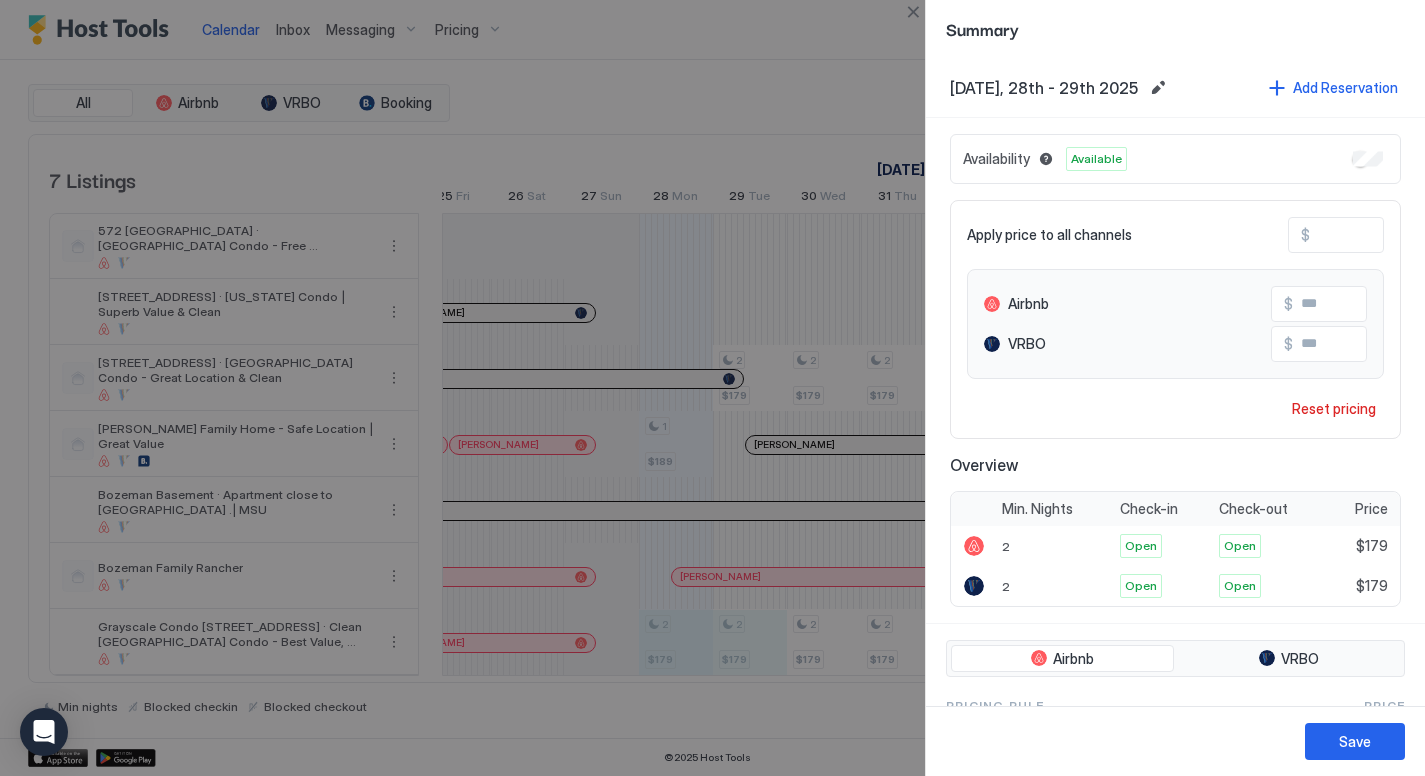 click on "***" at bounding box center [1390, 235] 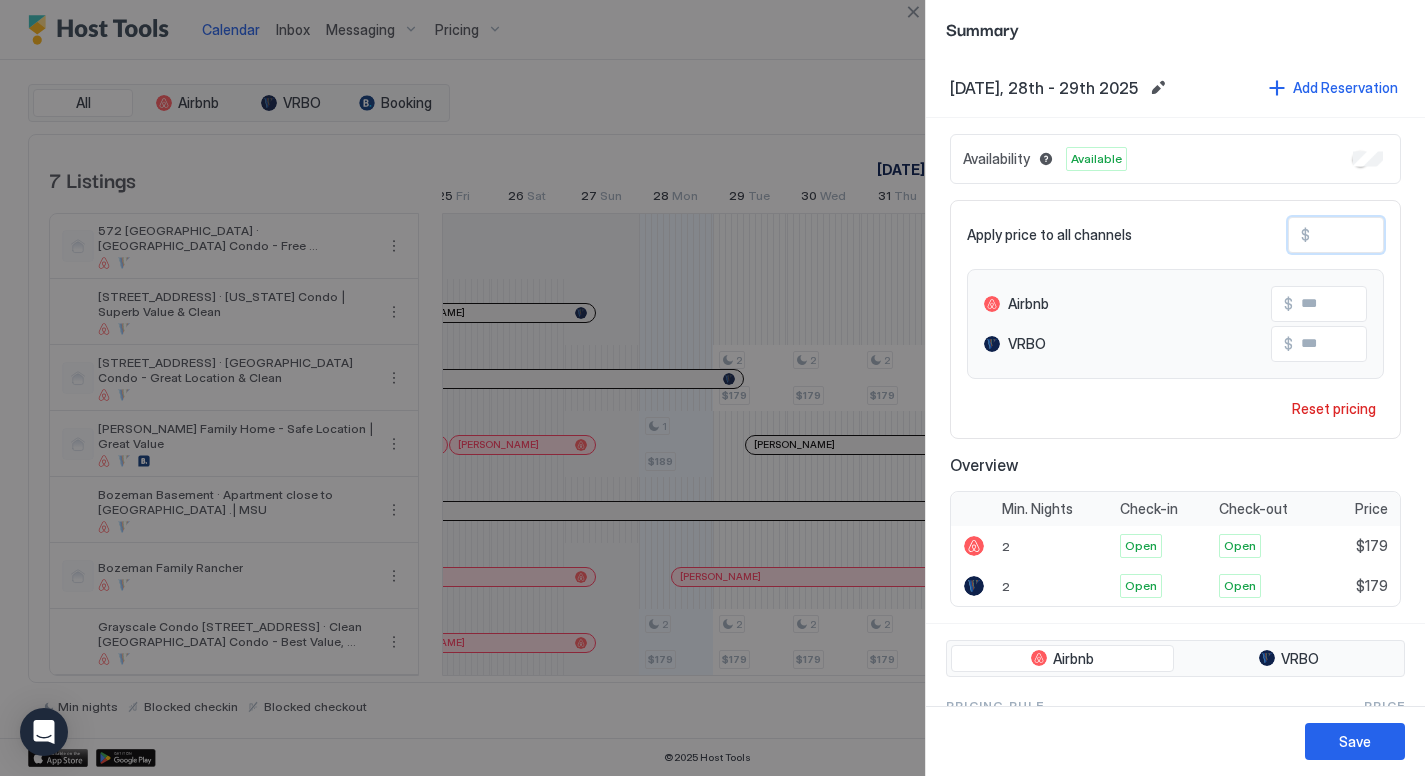 click on "***" at bounding box center (1390, 235) 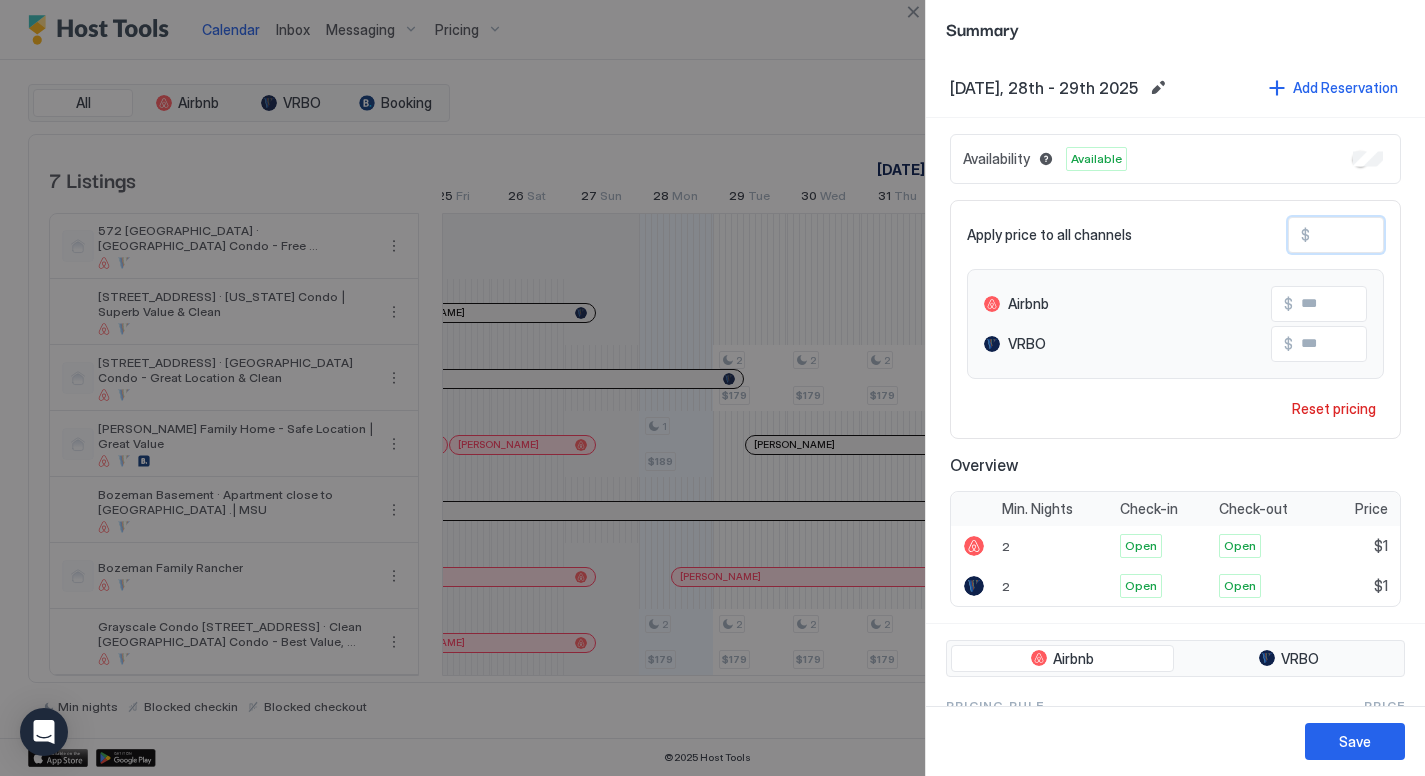 type on "**" 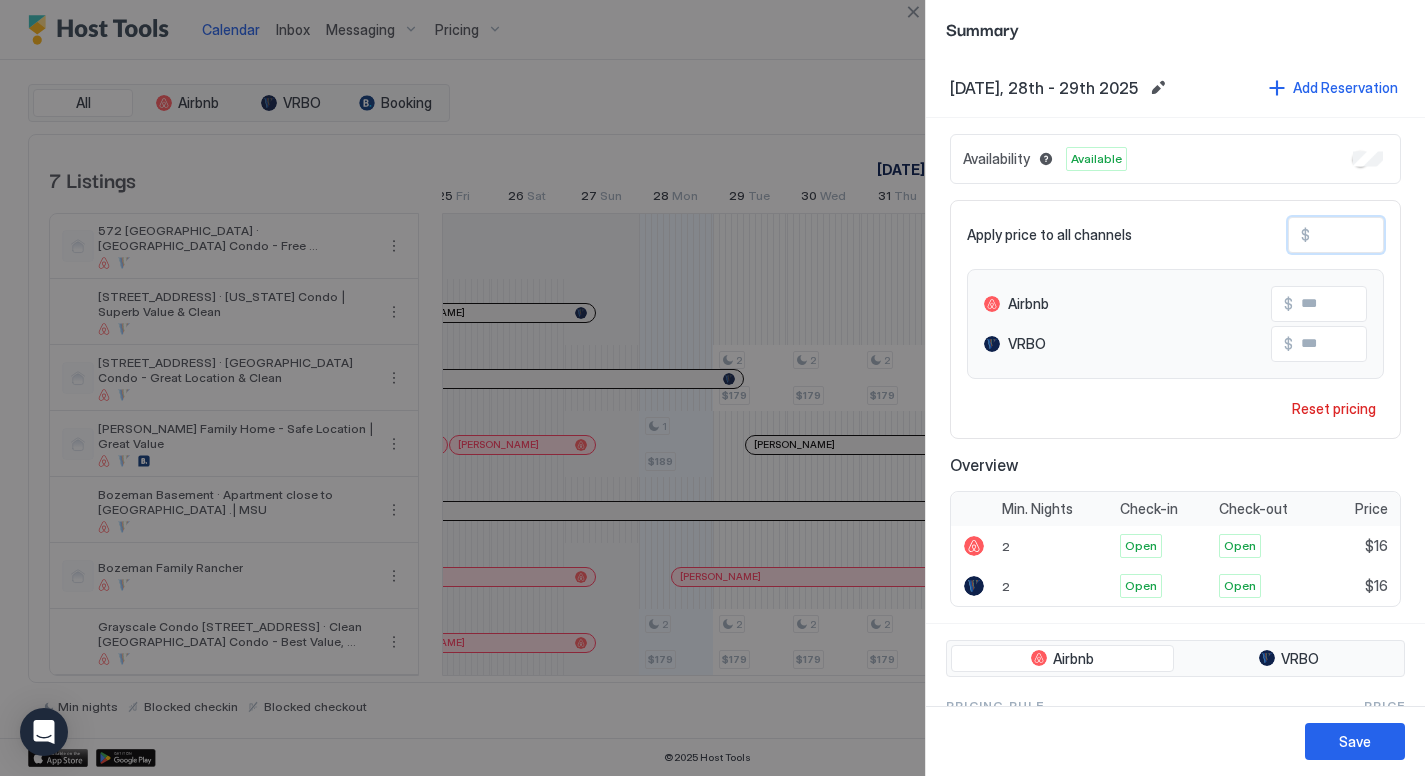 type on "***" 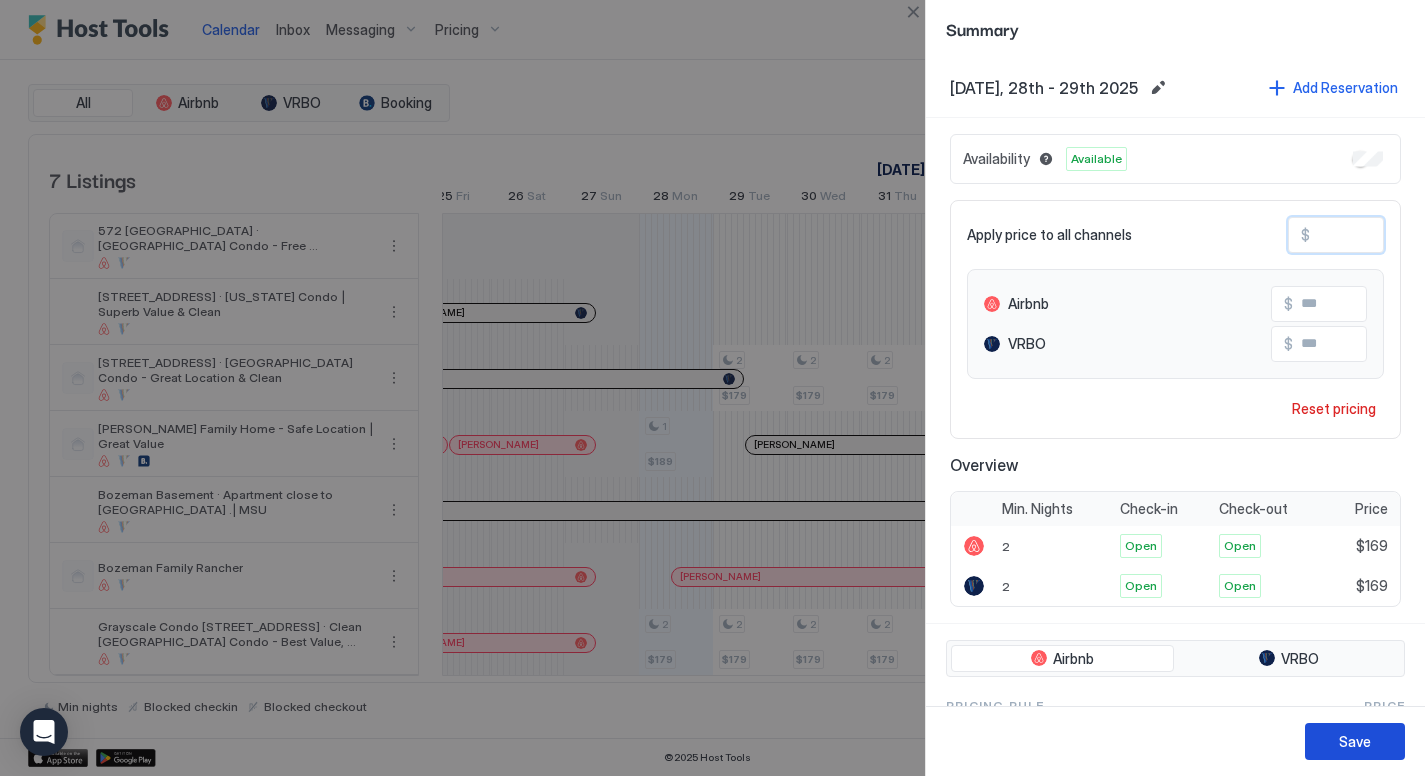 type on "***" 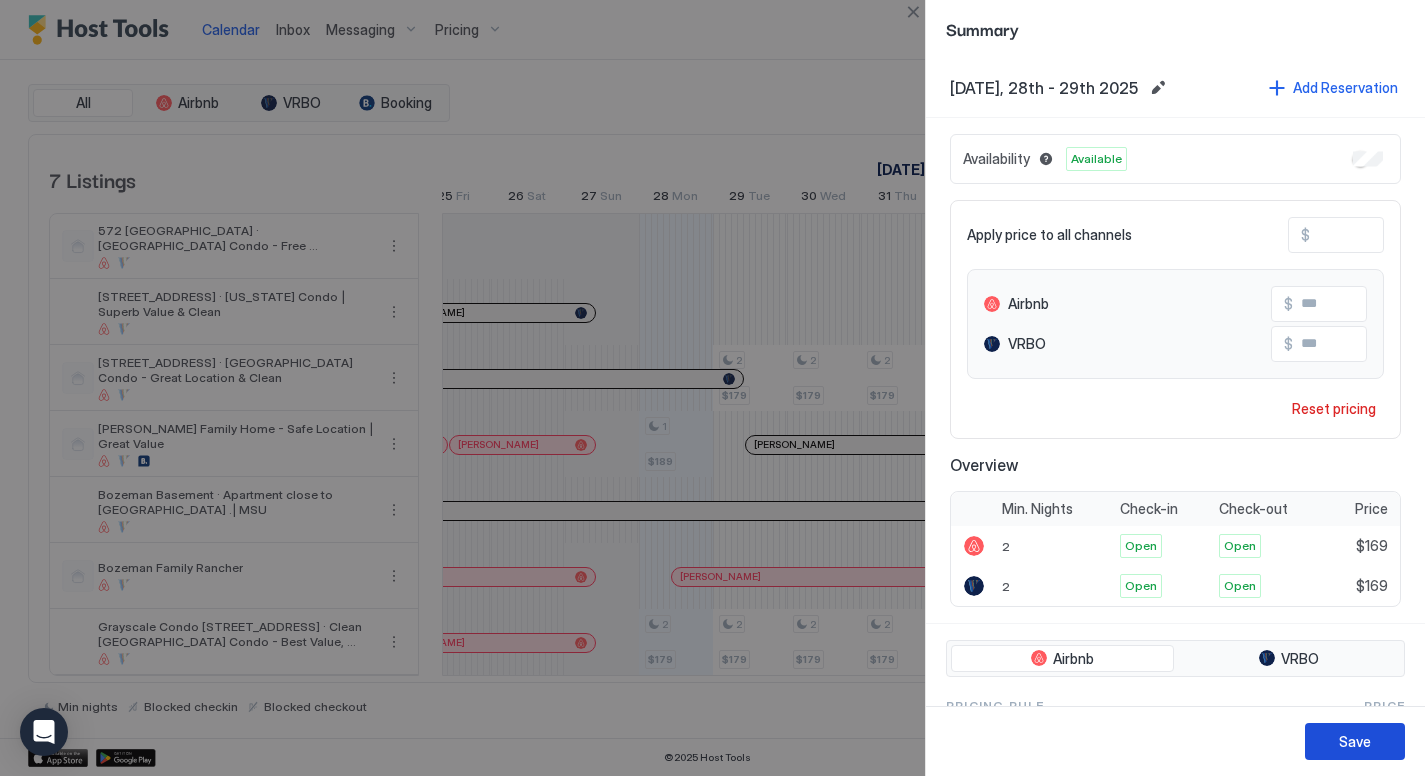 click on "Save" at bounding box center (1355, 741) 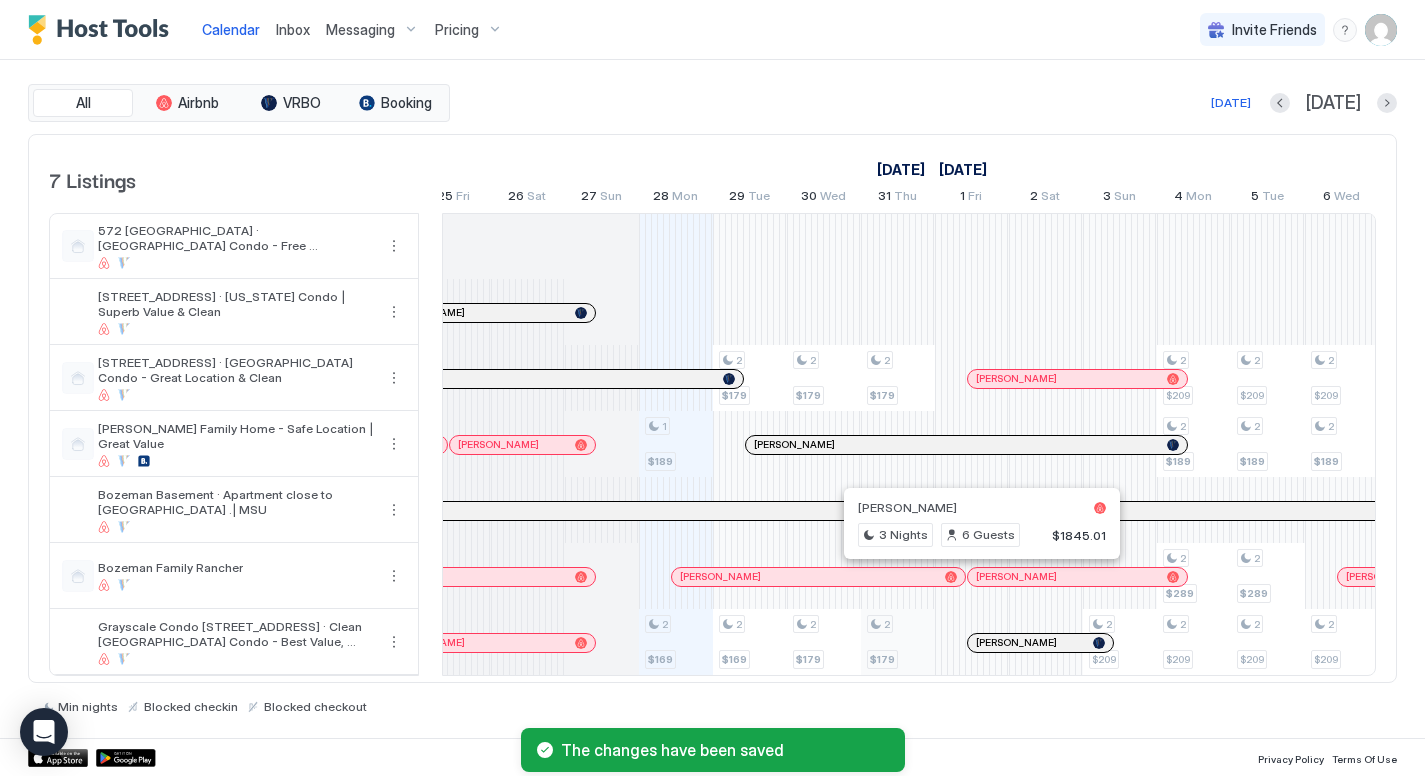scroll, scrollTop: 0, scrollLeft: 977, axis: horizontal 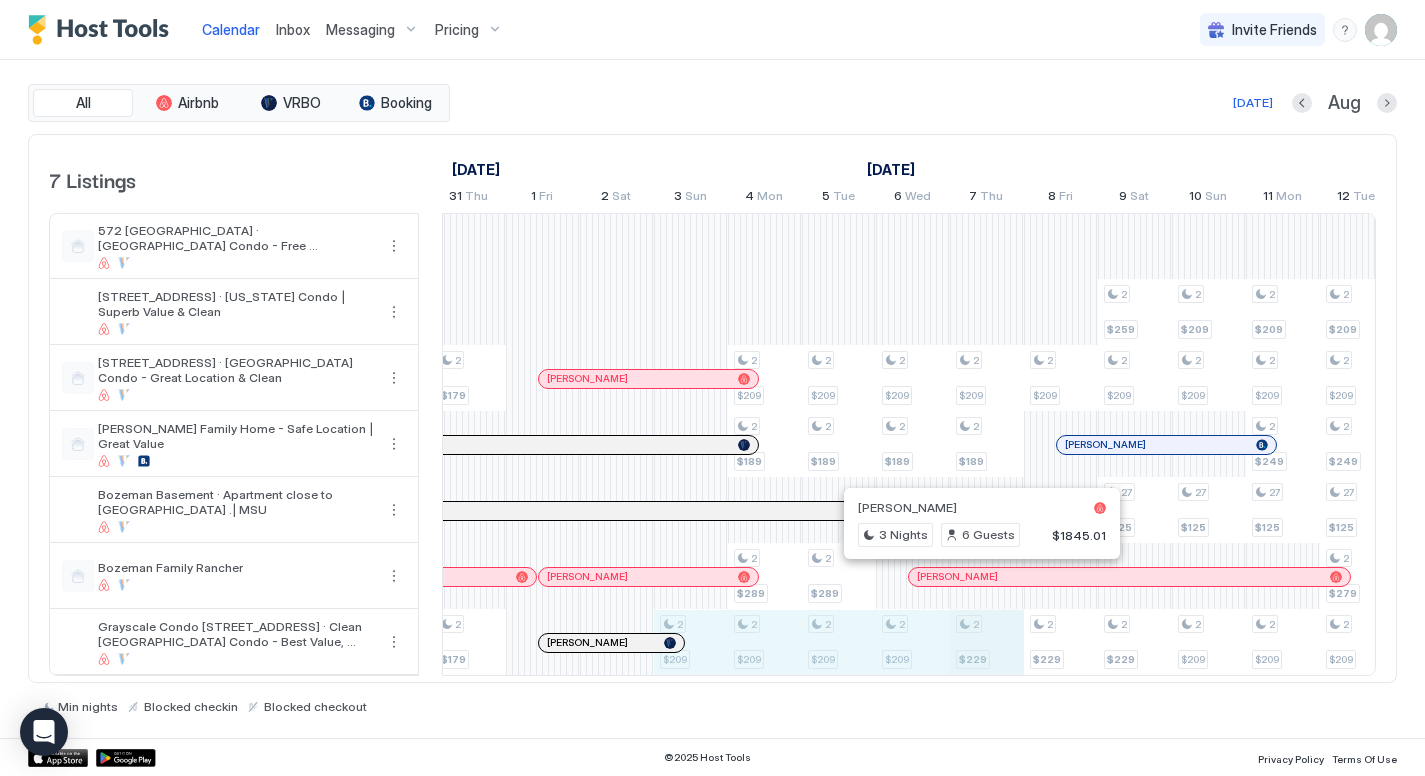 drag, startPoint x: 696, startPoint y: 637, endPoint x: 950, endPoint y: 634, distance: 254.01772 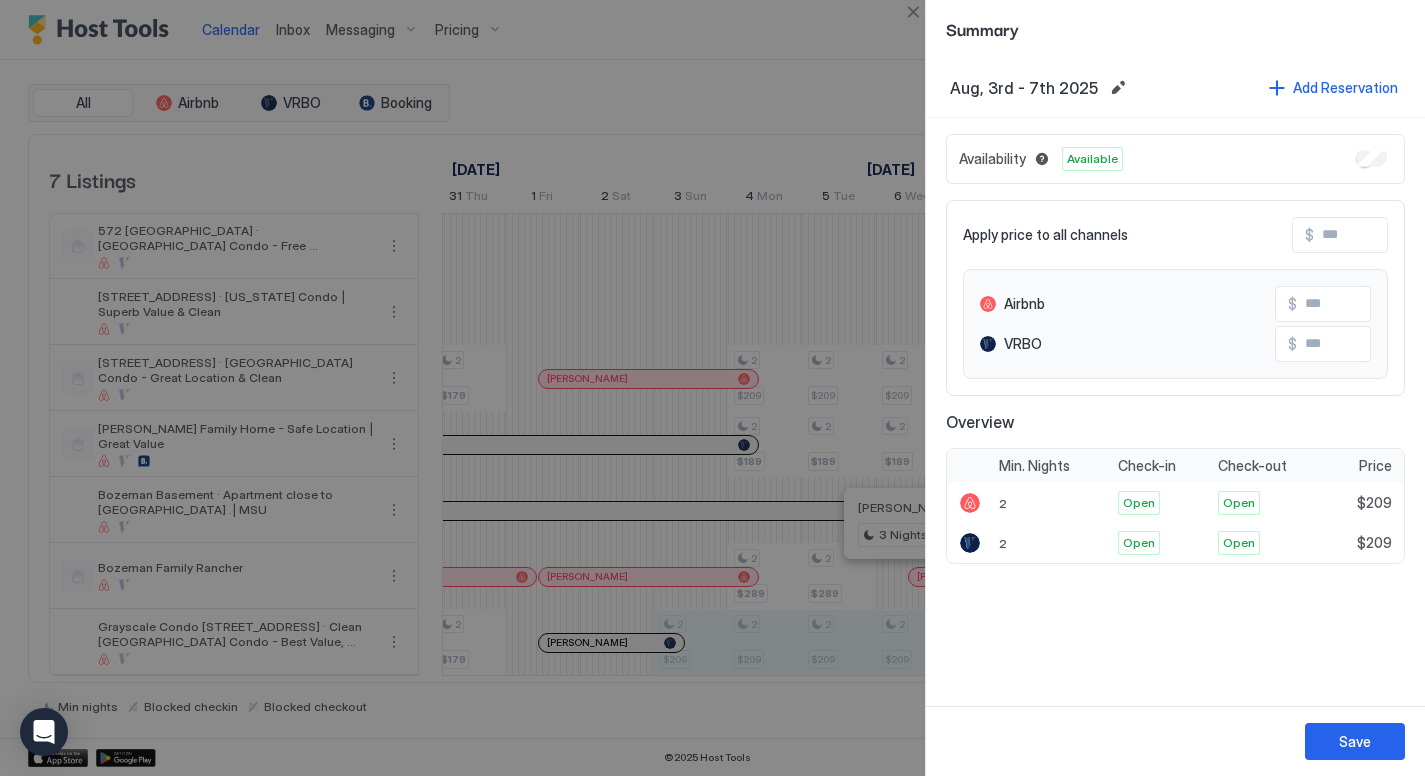 click at bounding box center (1394, 235) 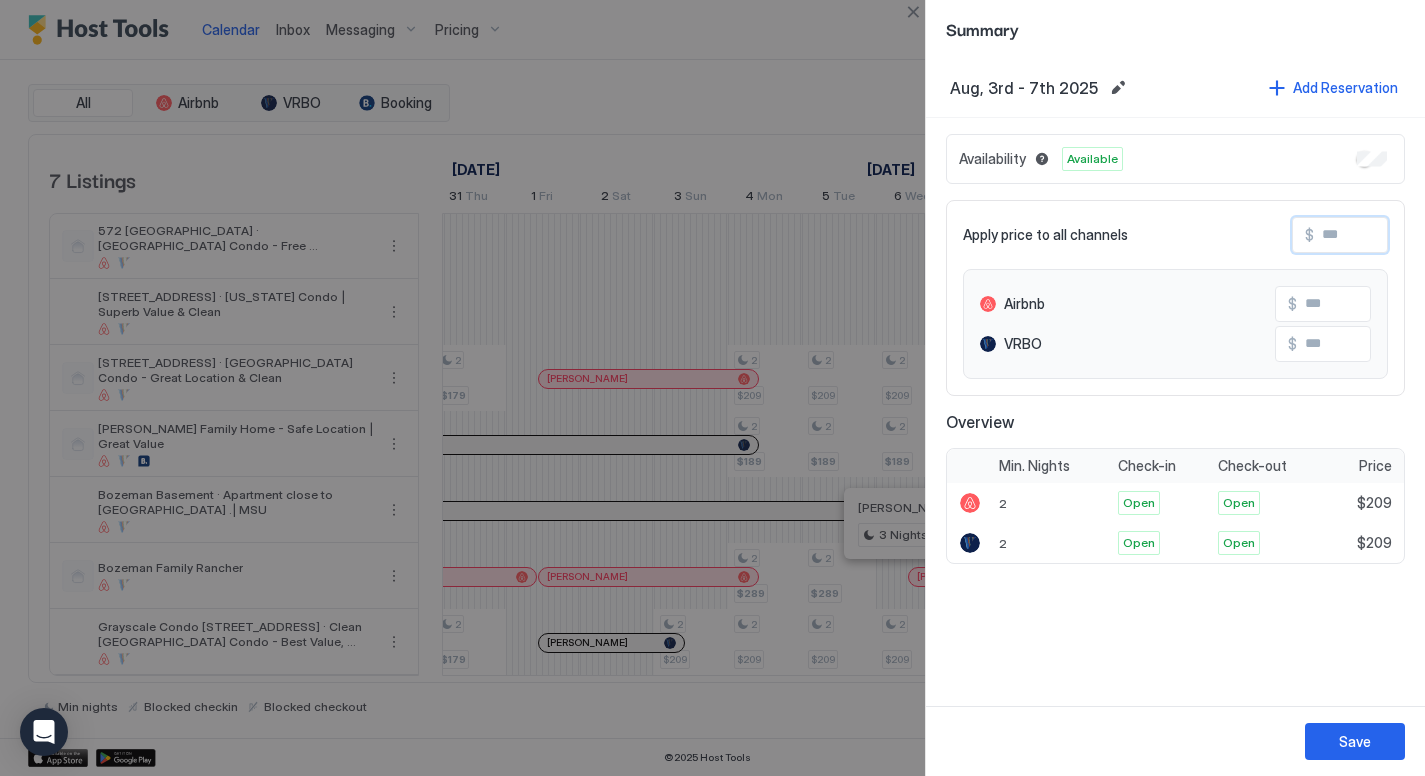 type on "*" 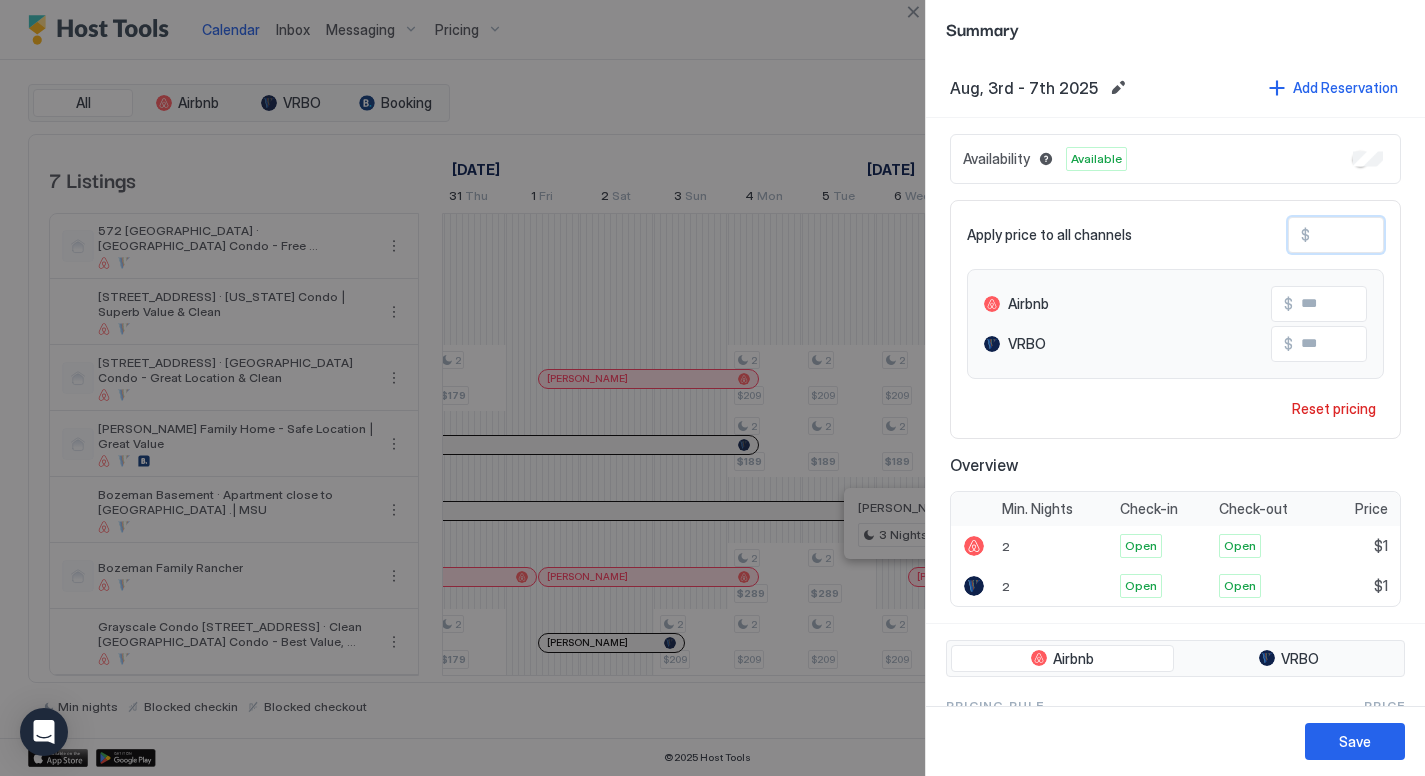 type on "**" 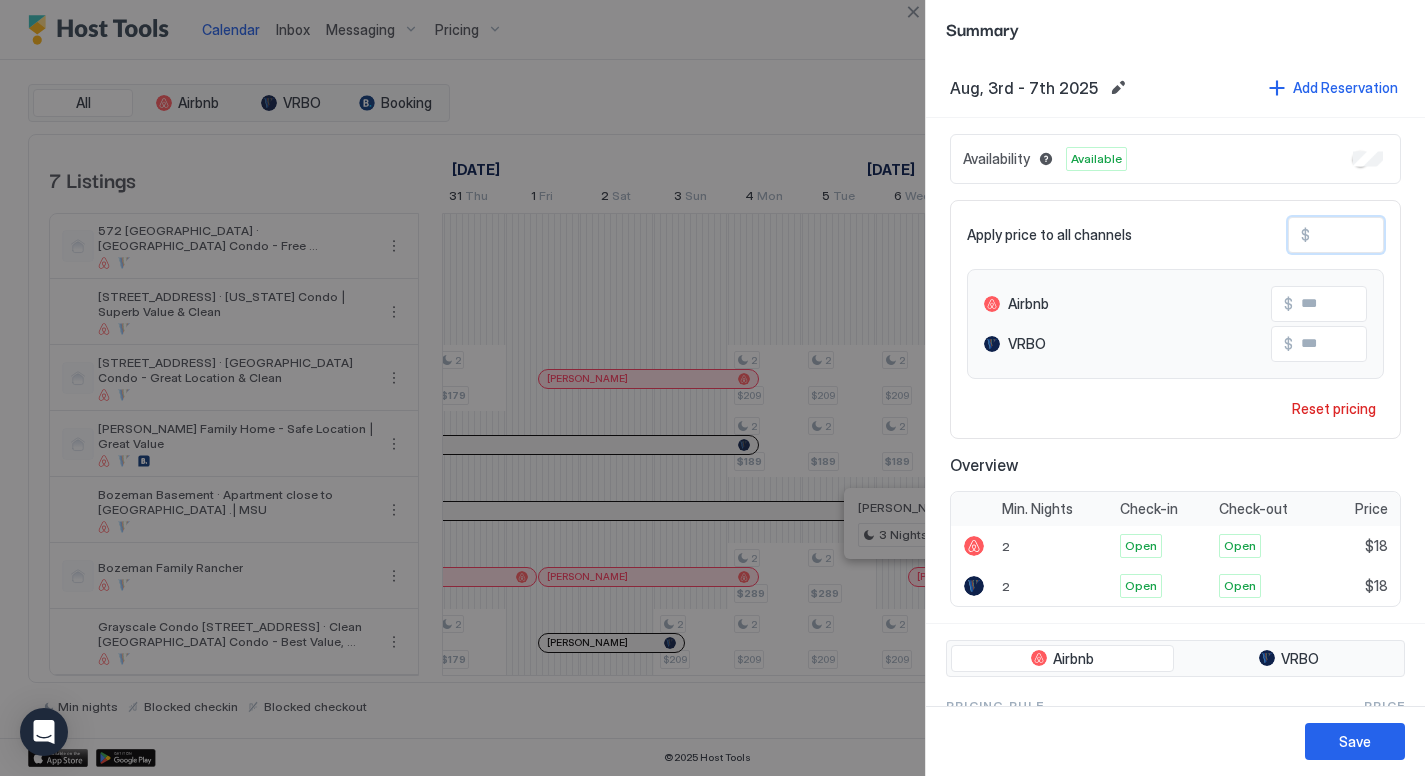 type on "***" 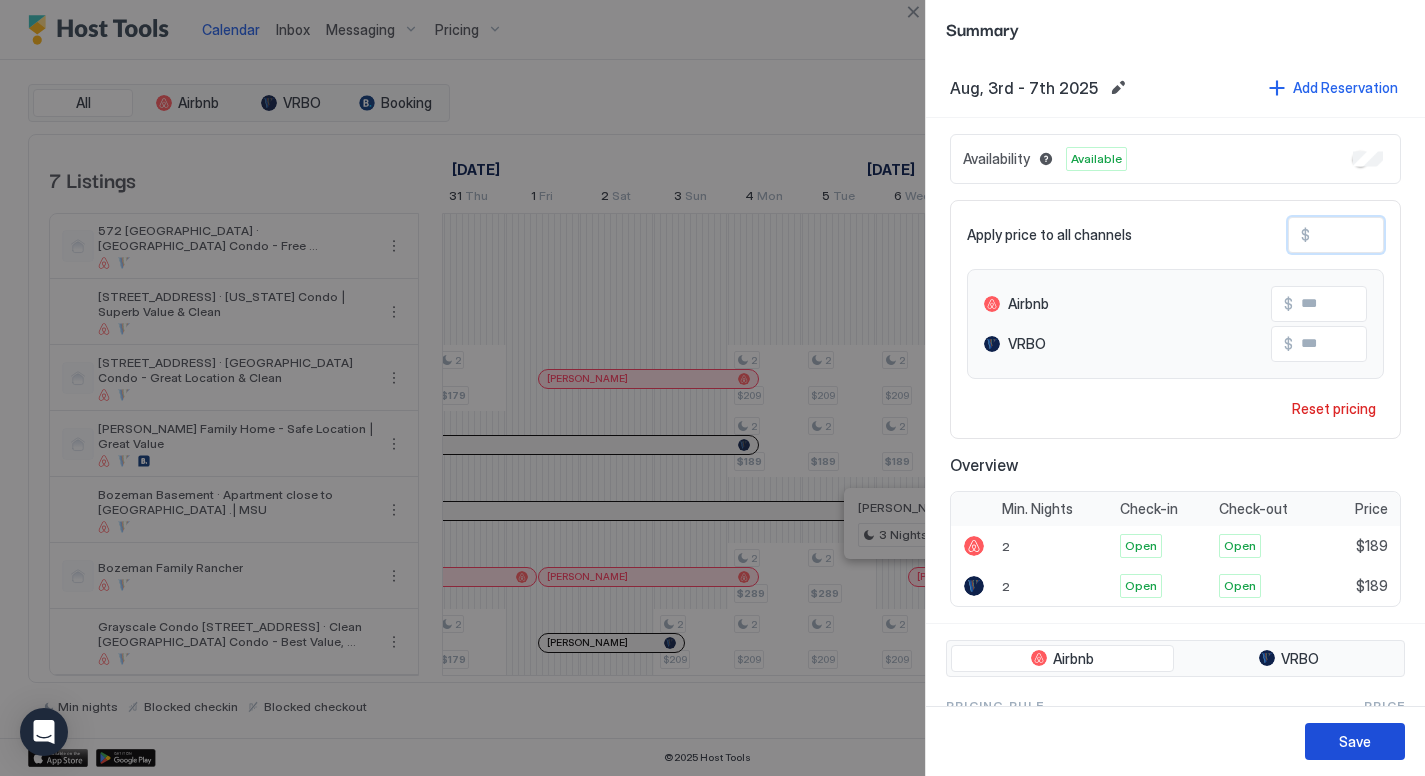 type on "***" 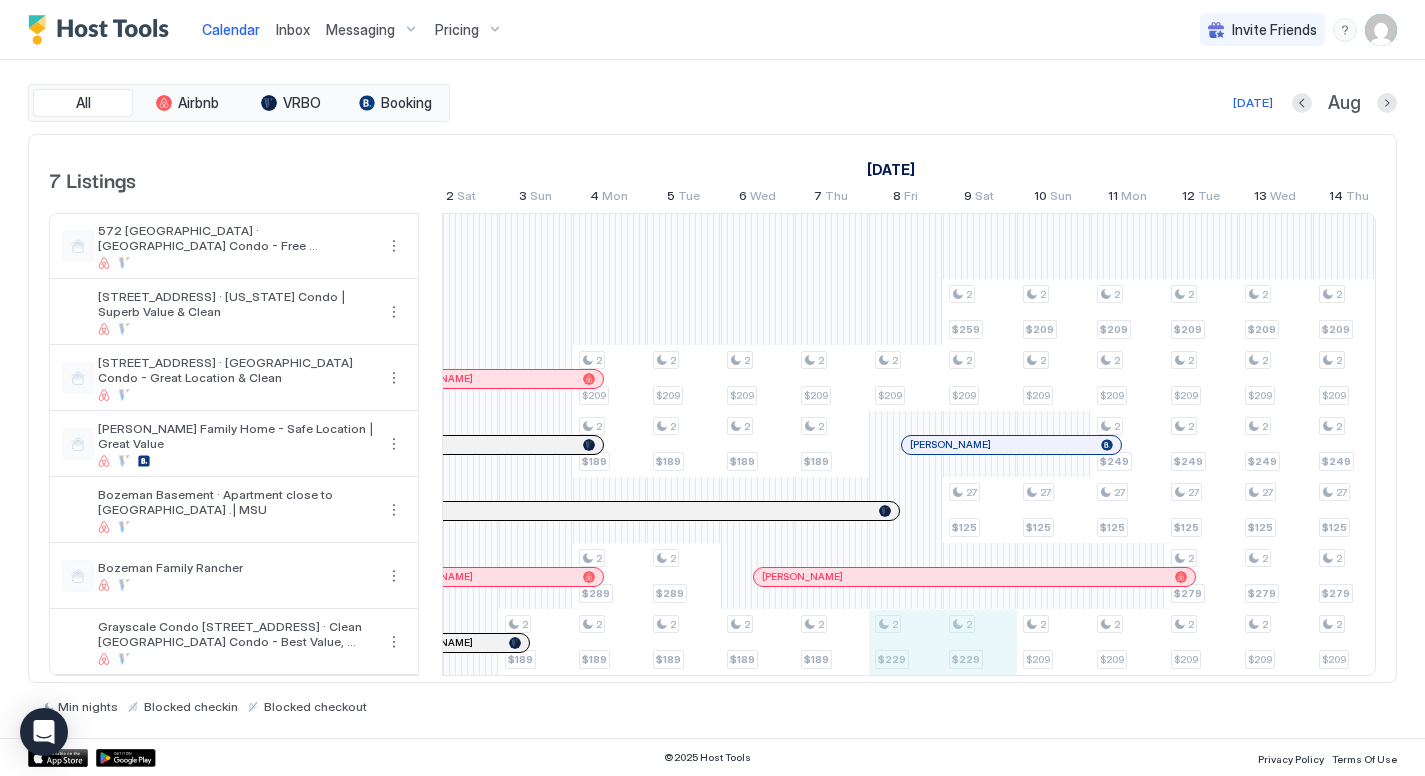 drag, startPoint x: 901, startPoint y: 650, endPoint x: 971, endPoint y: 645, distance: 70.178345 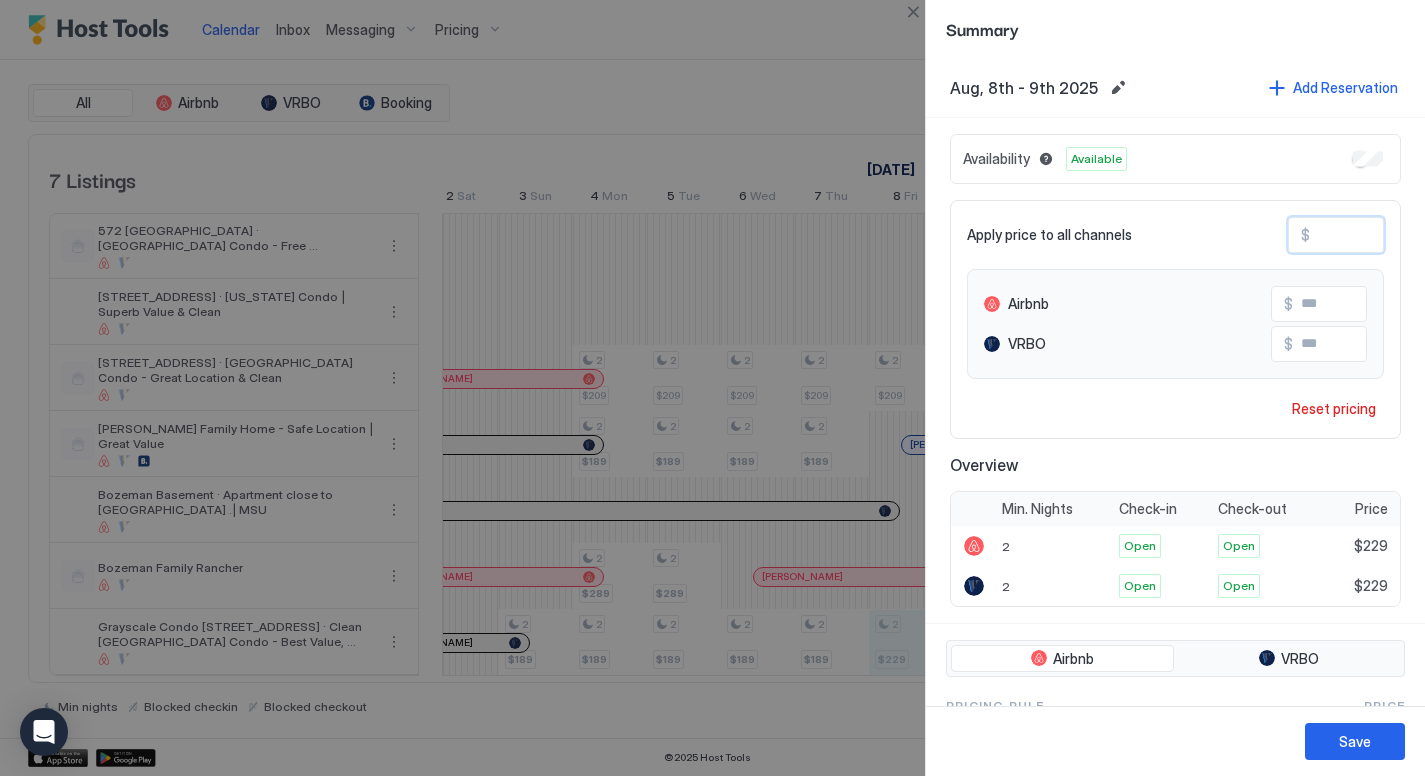 click on "***" at bounding box center [1390, 235] 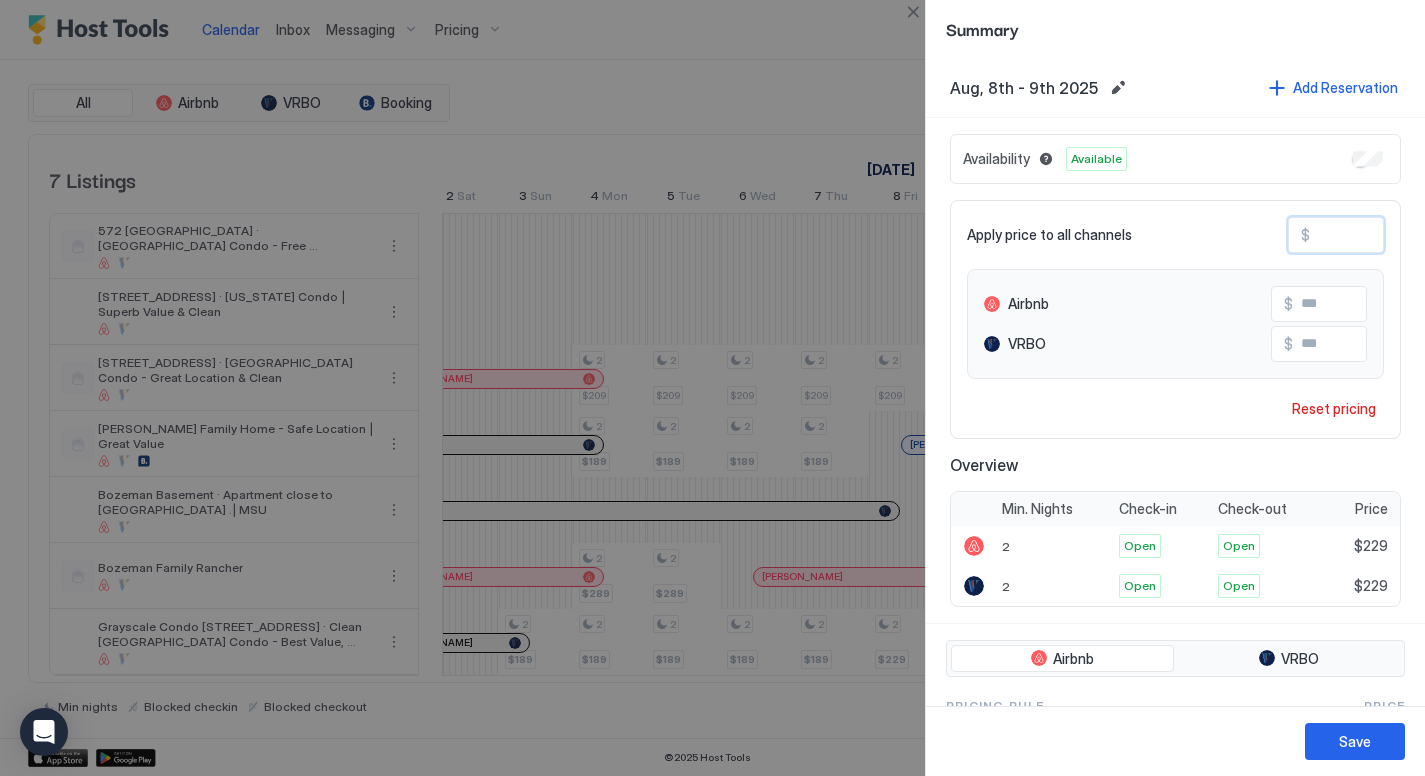 type on "*" 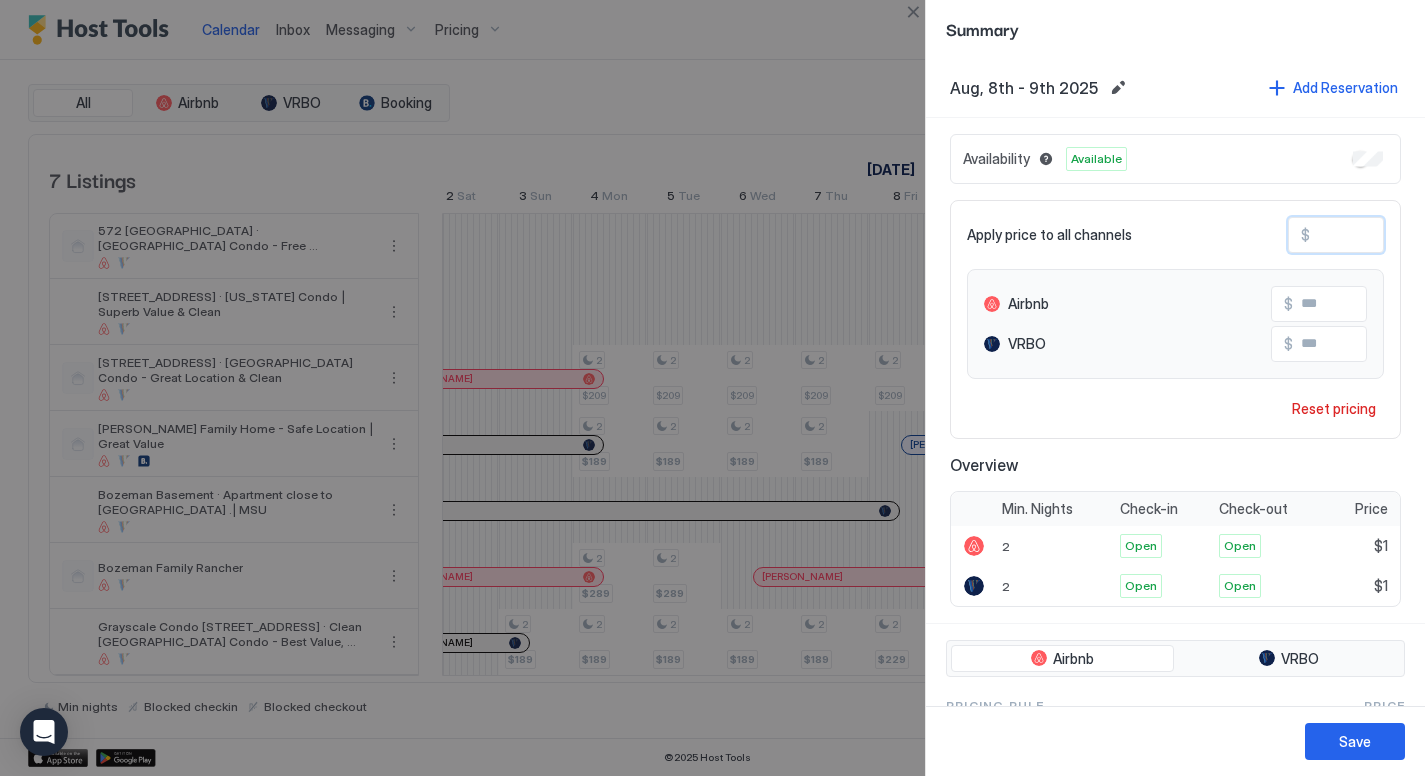 type on "**" 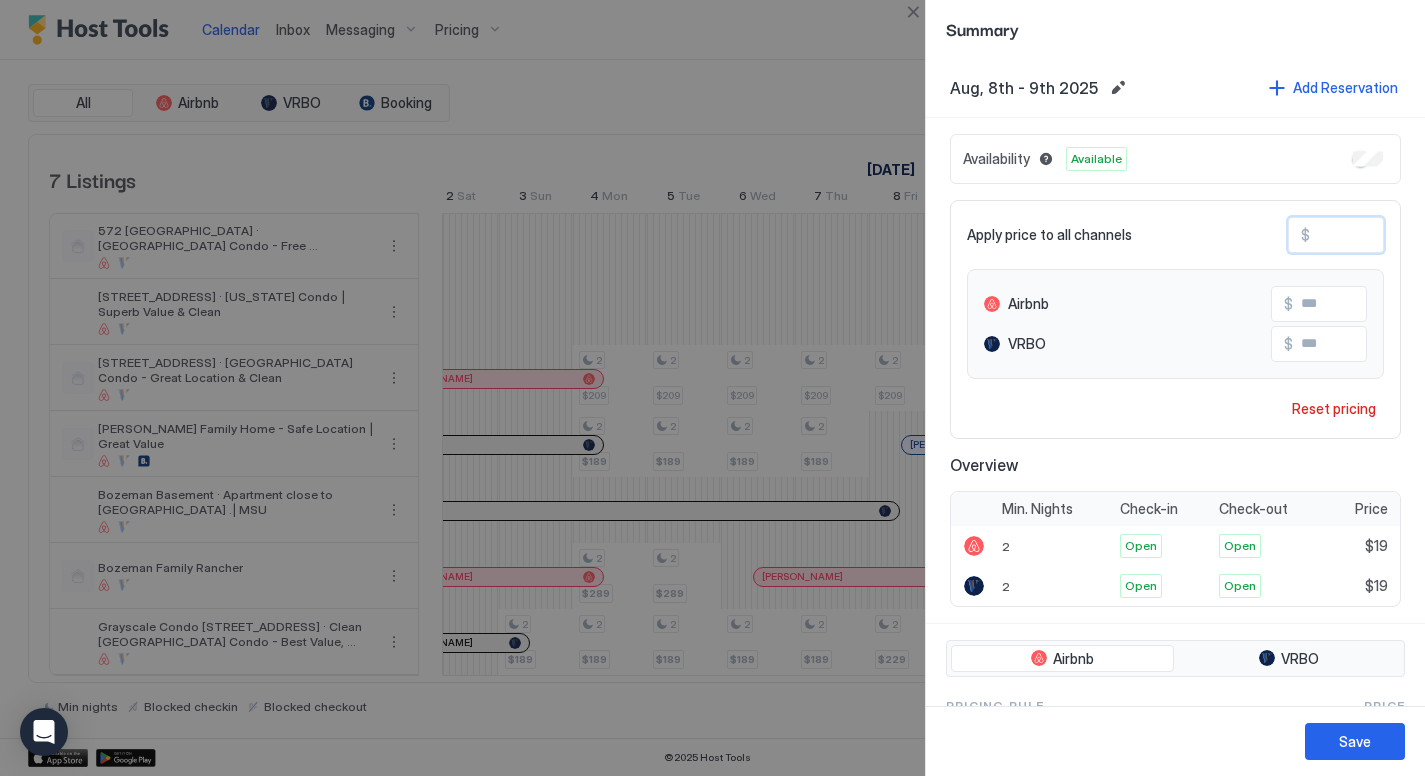 type on "***" 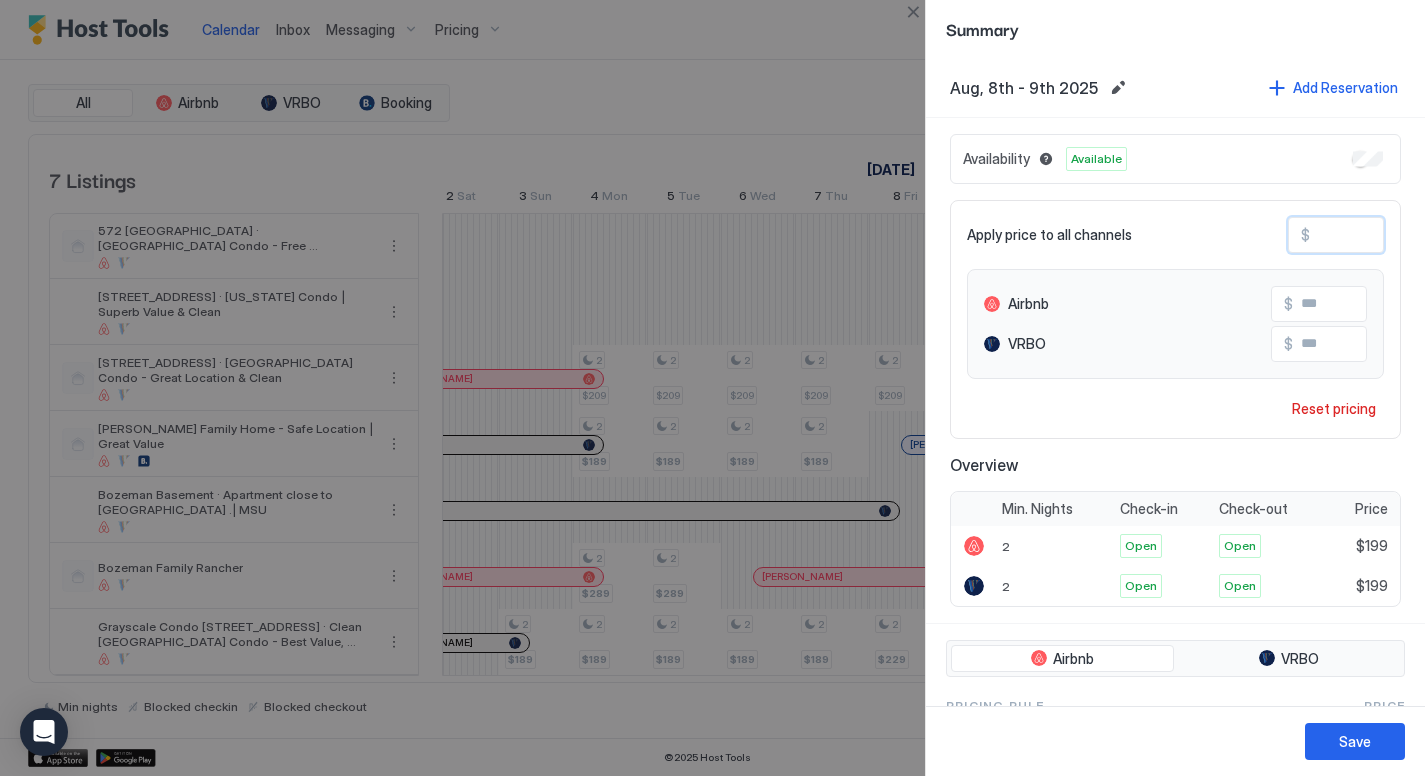type on "***" 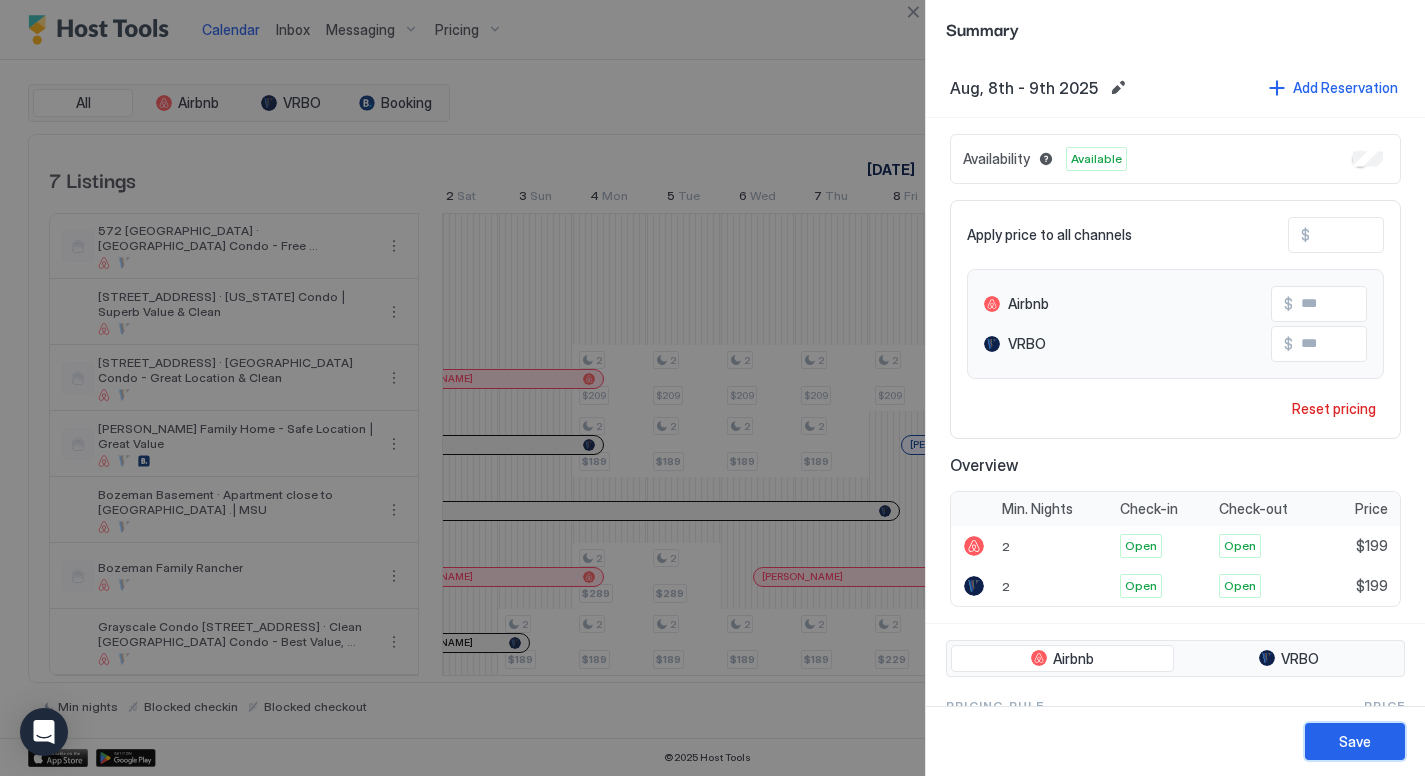 click on "Save" at bounding box center [1355, 741] 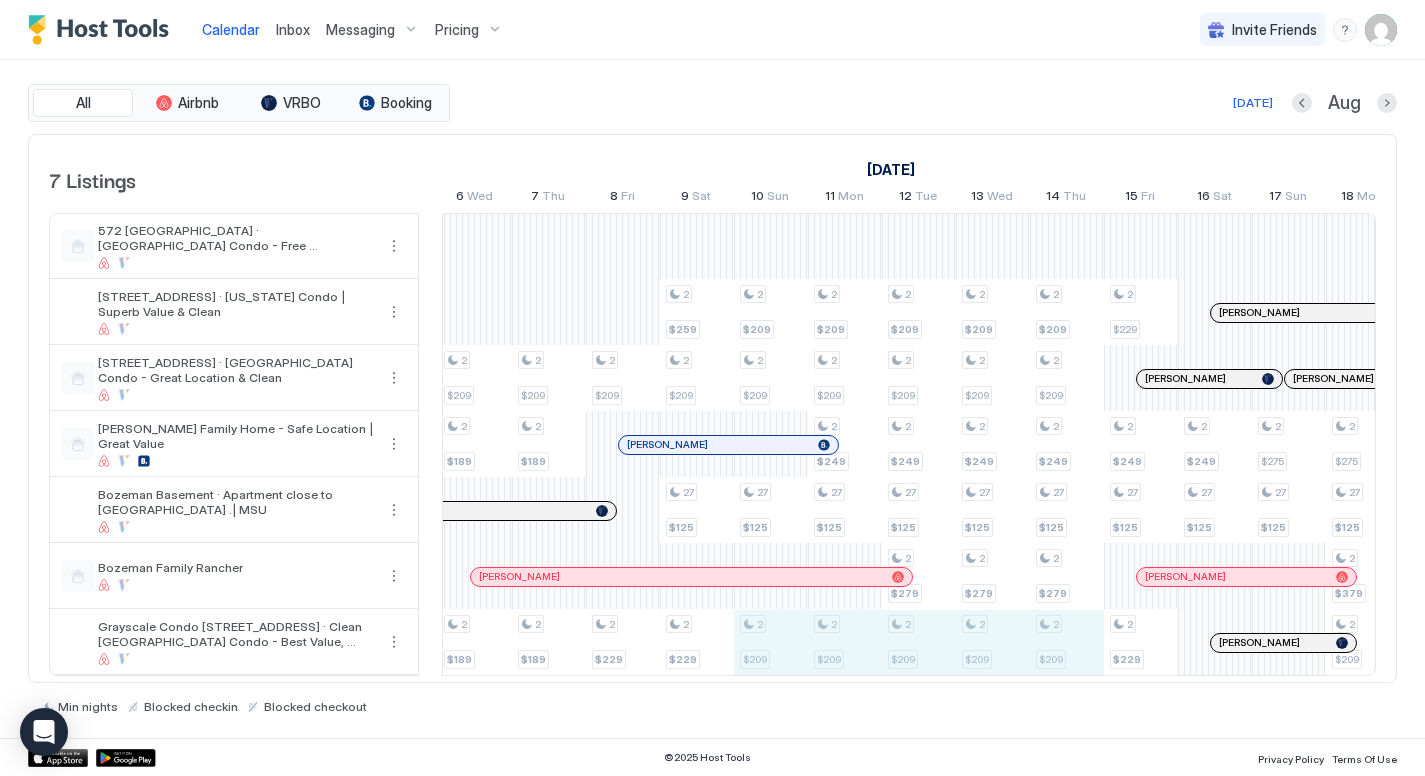 drag, startPoint x: 774, startPoint y: 632, endPoint x: 1058, endPoint y: 626, distance: 284.0634 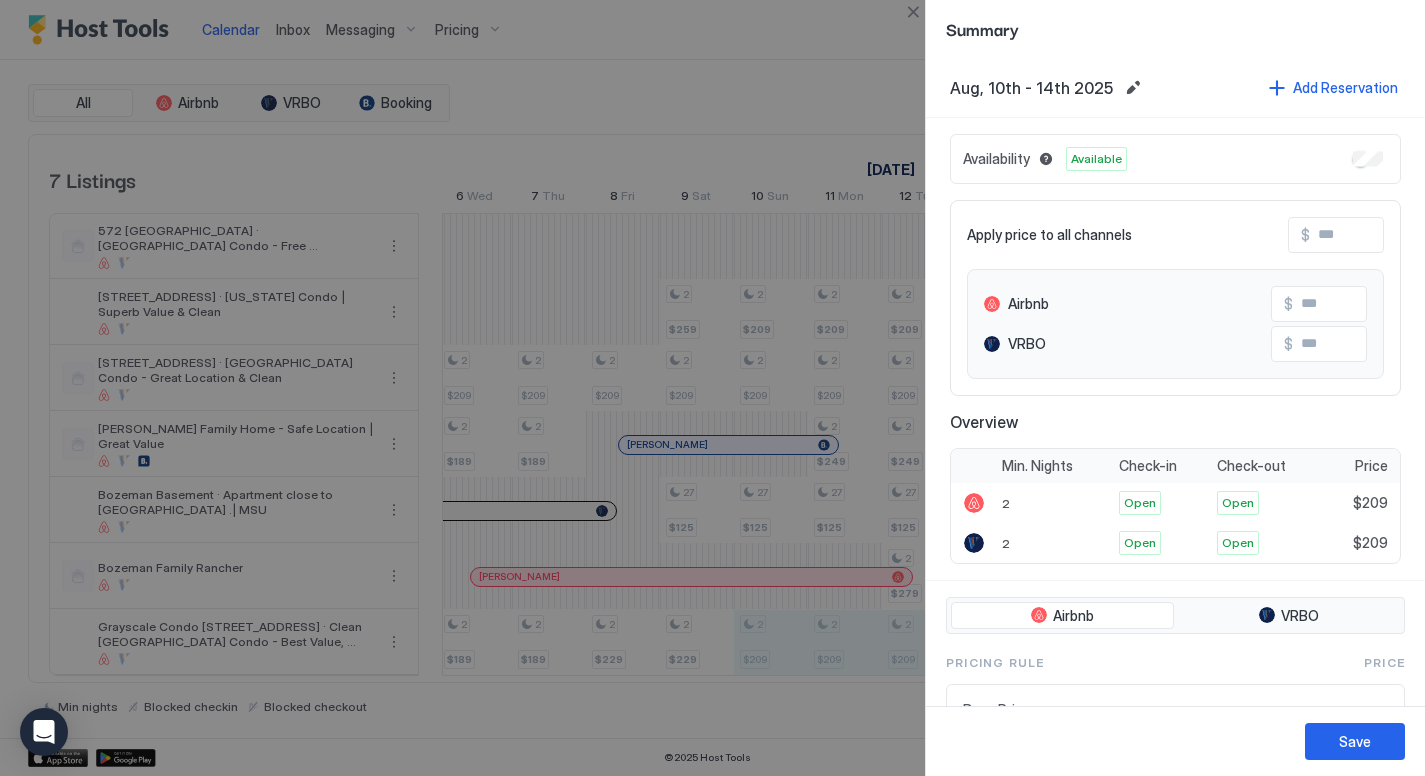 click at bounding box center (1390, 235) 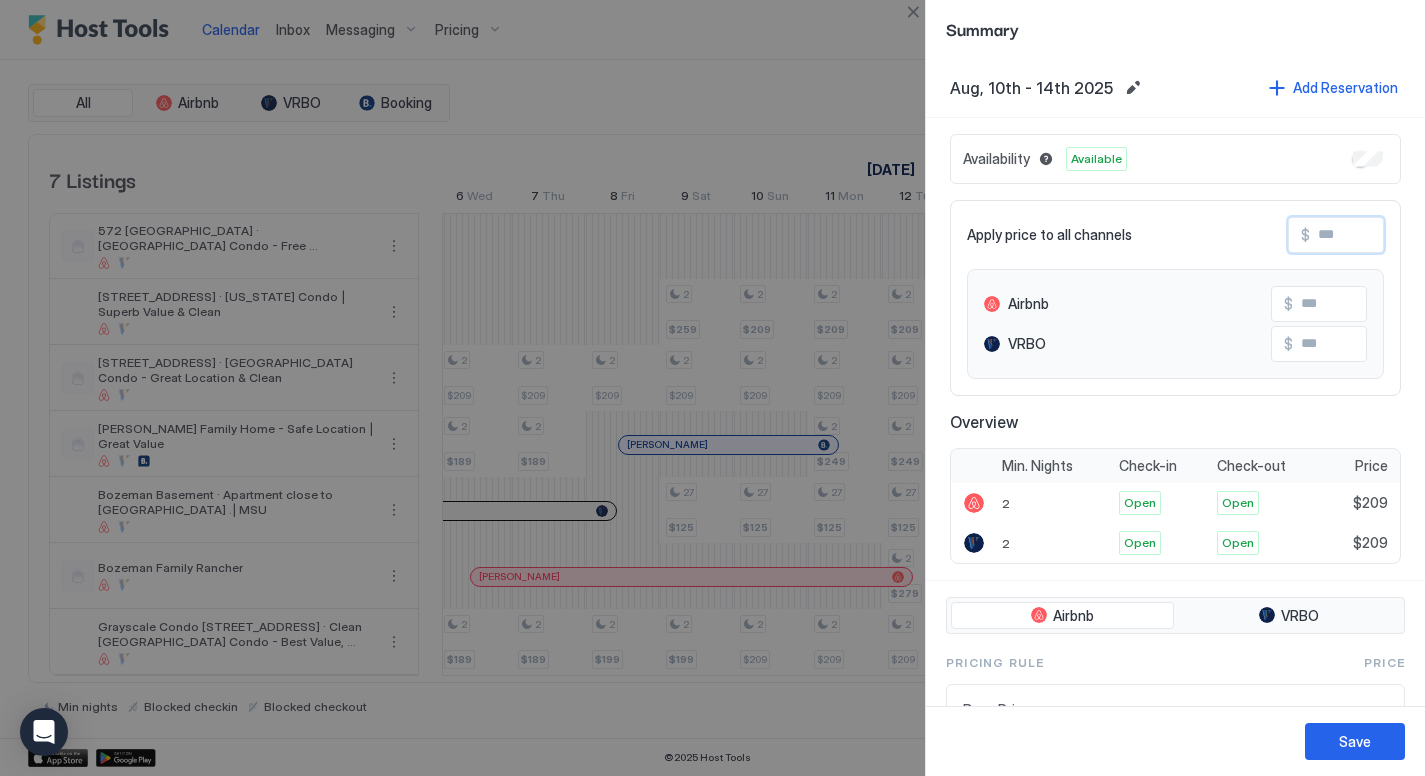 type on "*" 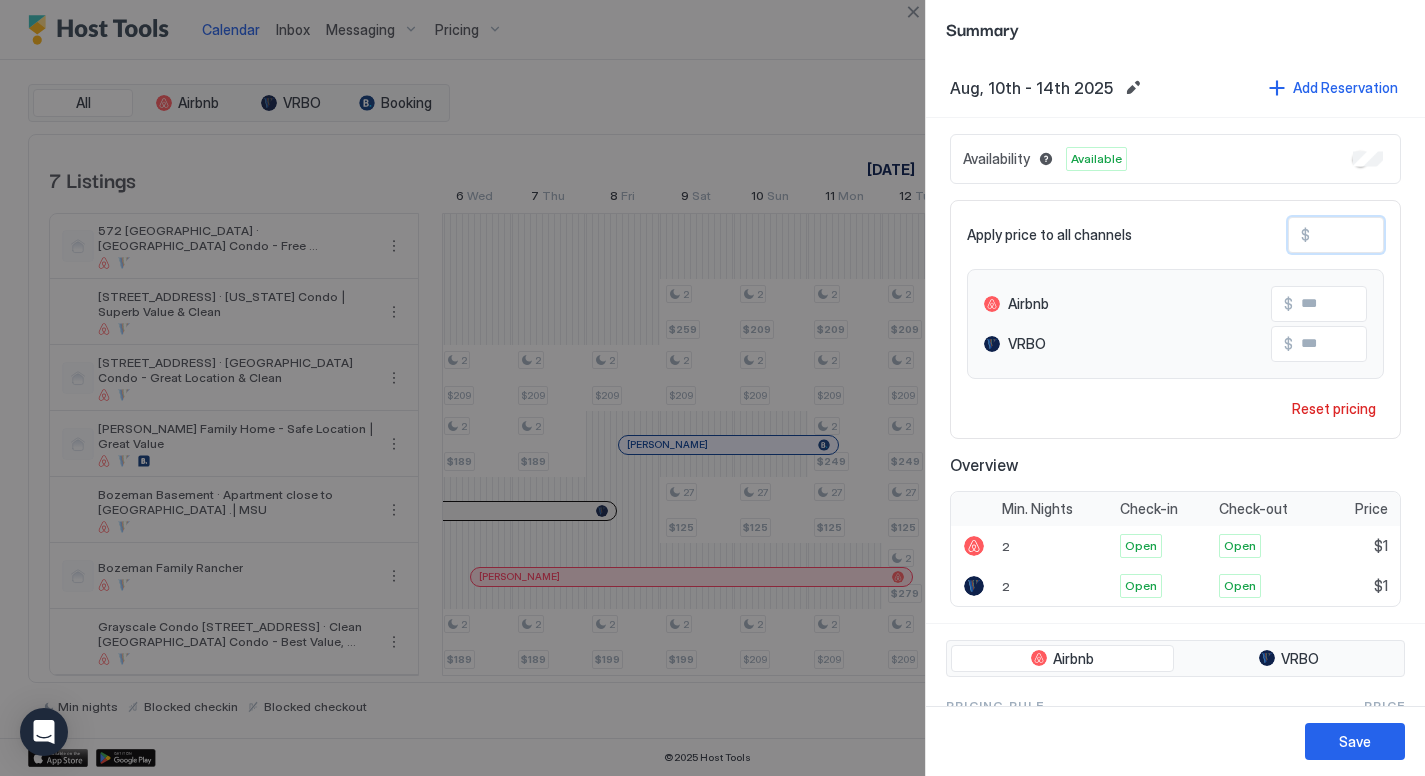 type on "**" 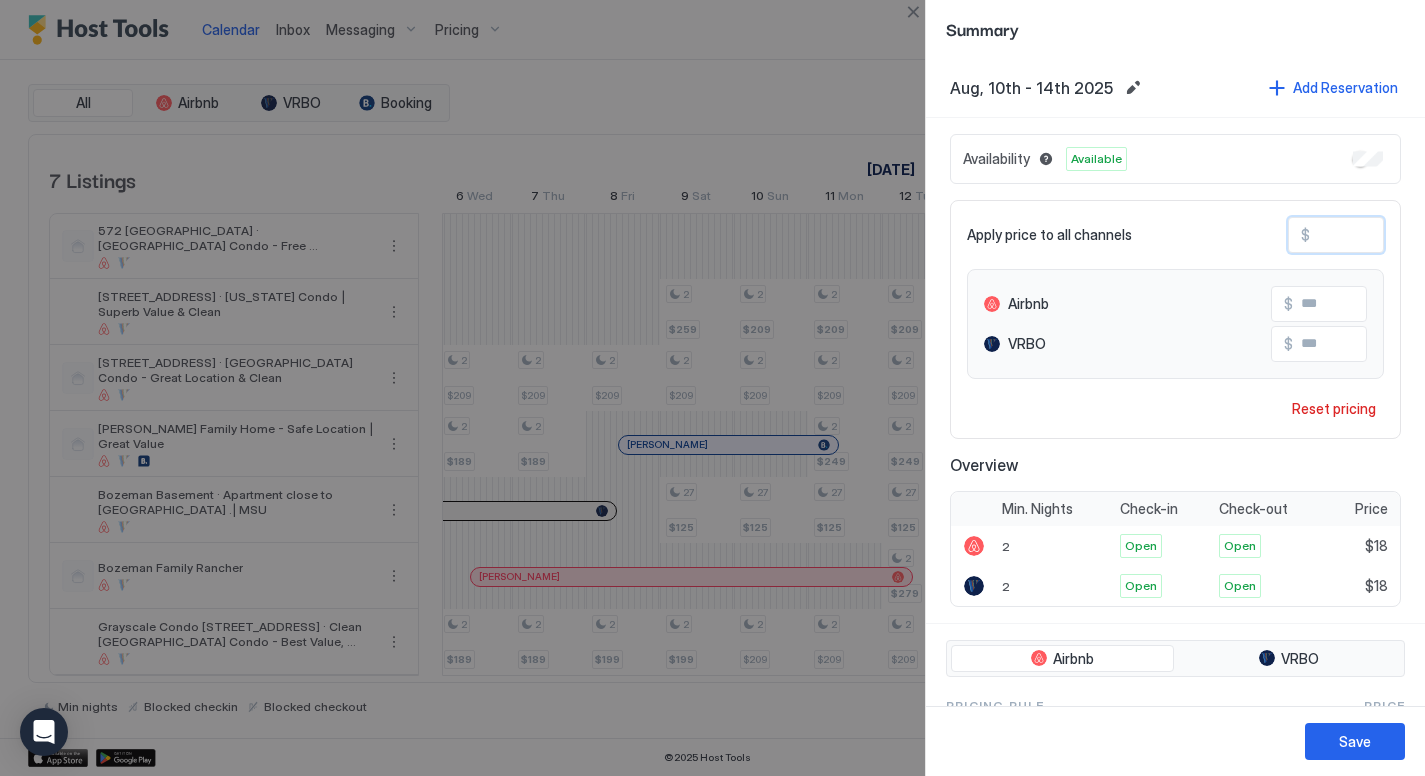 type on "***" 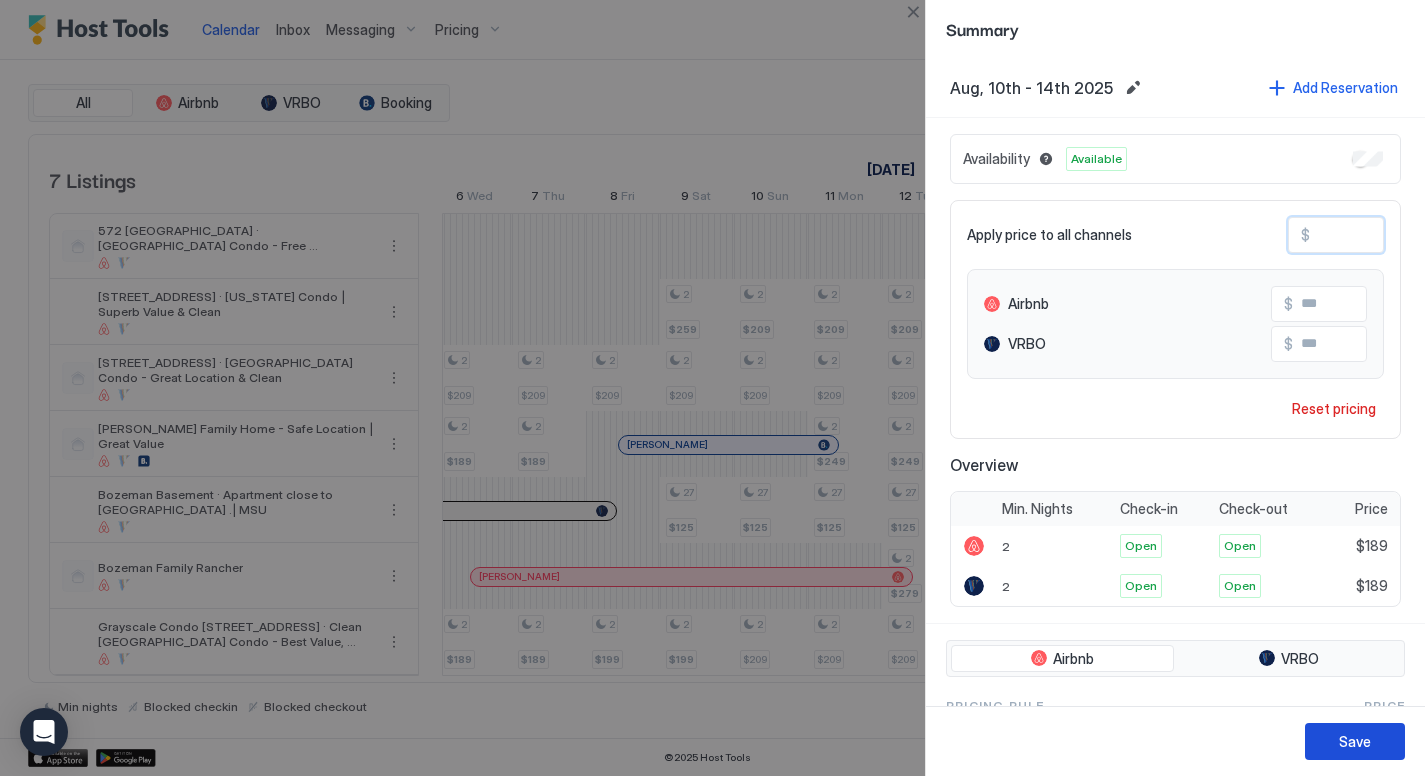 type on "***" 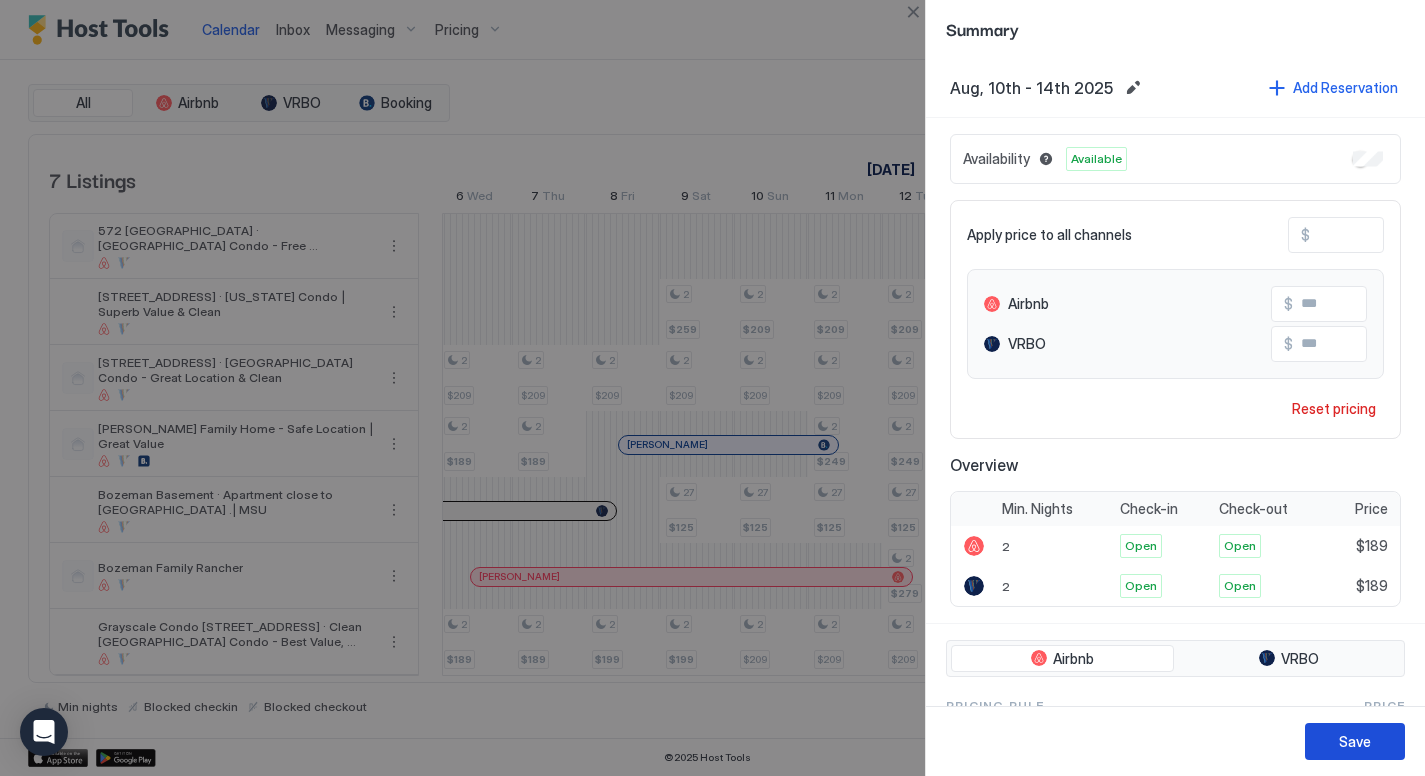 click on "Save" at bounding box center [1355, 741] 